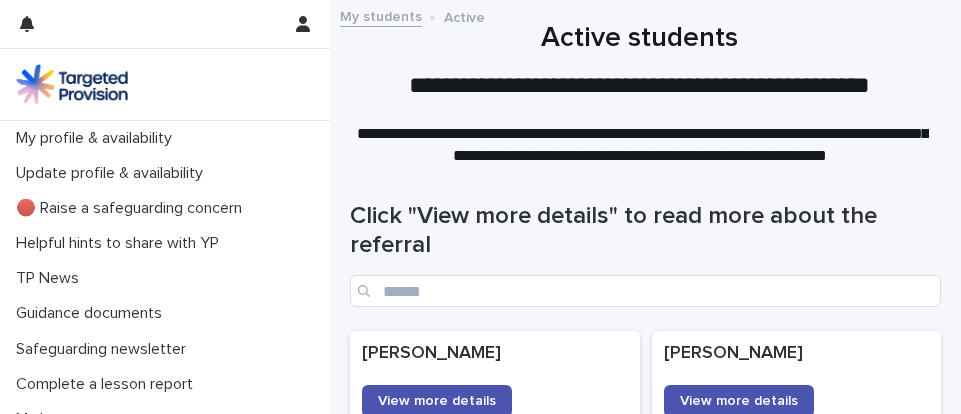 scroll, scrollTop: 0, scrollLeft: 0, axis: both 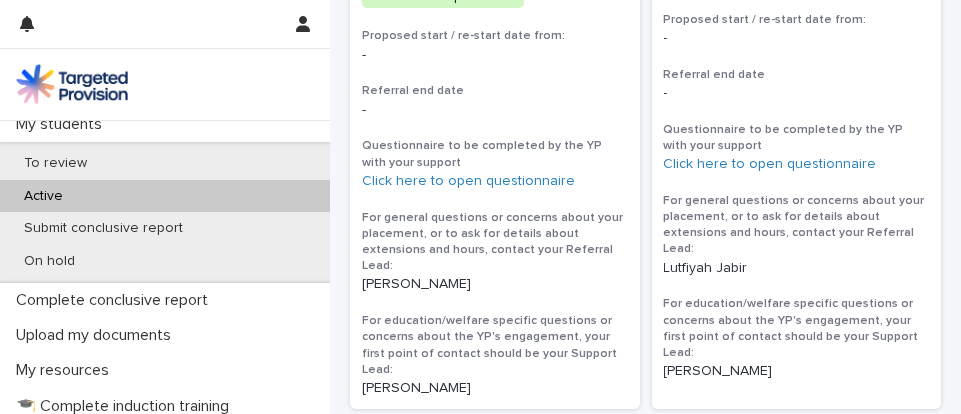 click on "Active" at bounding box center (43, 196) 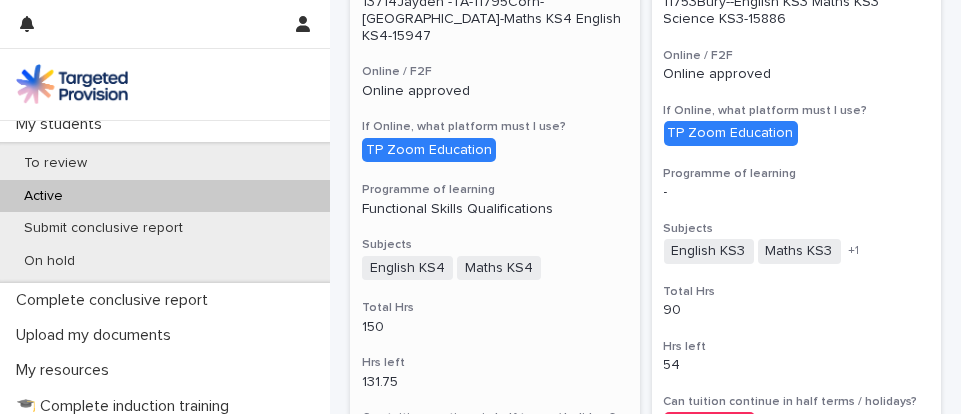 scroll, scrollTop: 910, scrollLeft: 0, axis: vertical 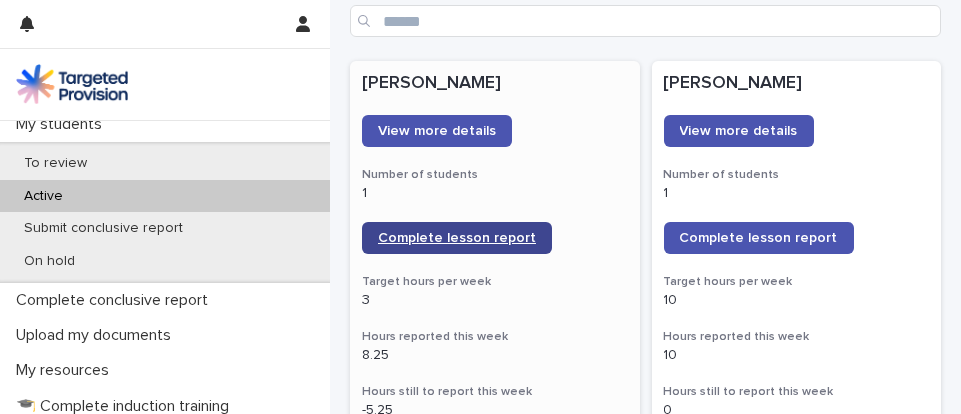 click on "Complete lesson report" at bounding box center [457, 238] 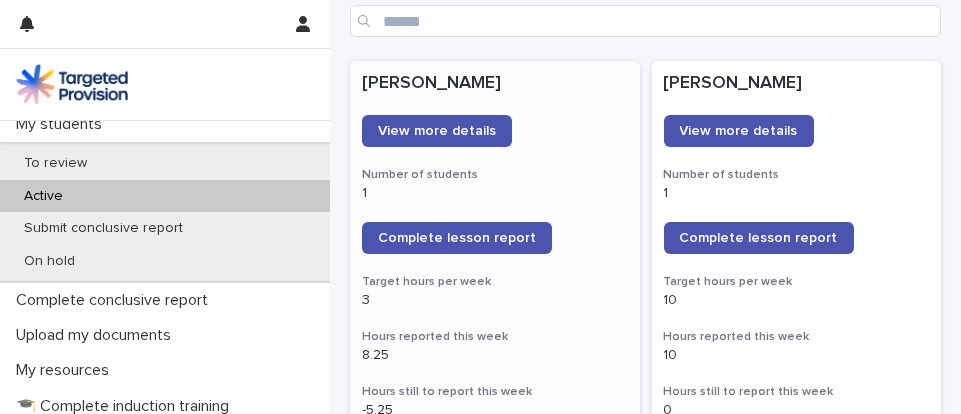 scroll, scrollTop: 190, scrollLeft: 0, axis: vertical 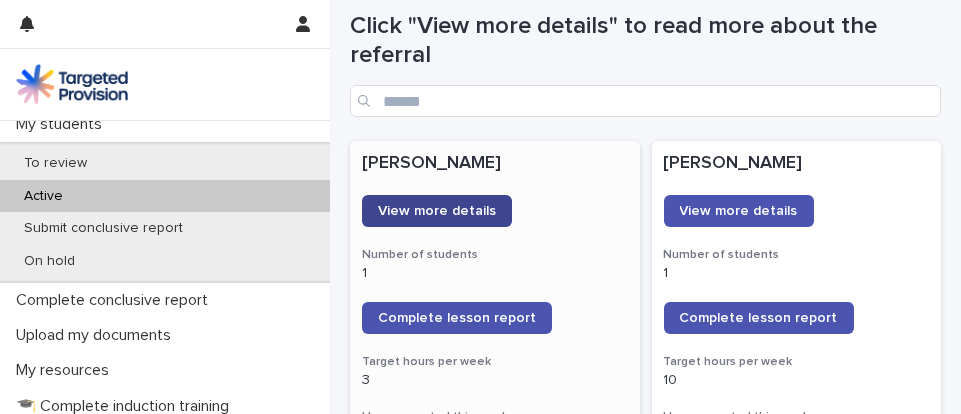 click on "View more details" at bounding box center [437, 211] 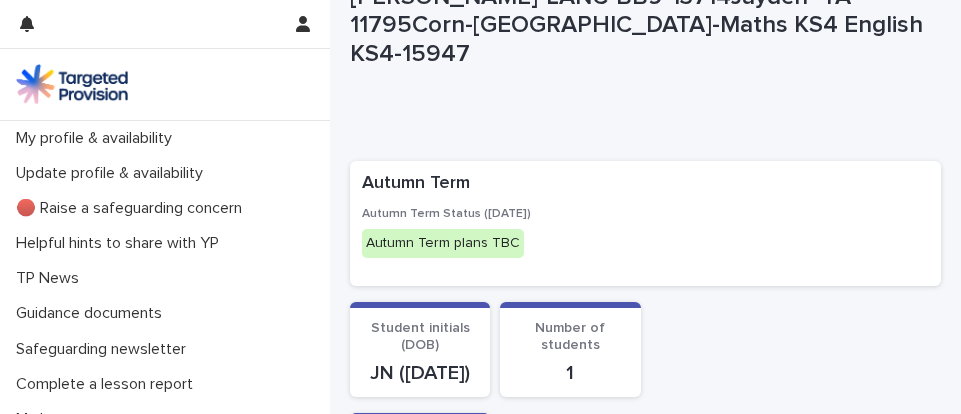 scroll, scrollTop: 0, scrollLeft: 0, axis: both 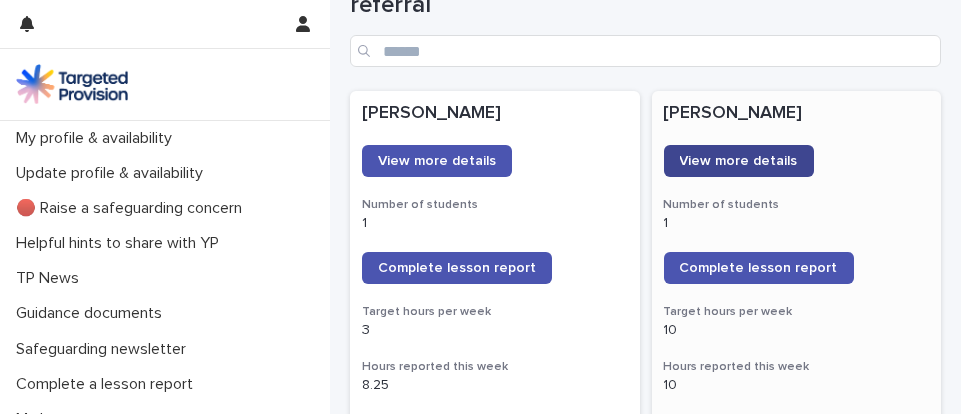 click on "View more details" at bounding box center [739, 161] 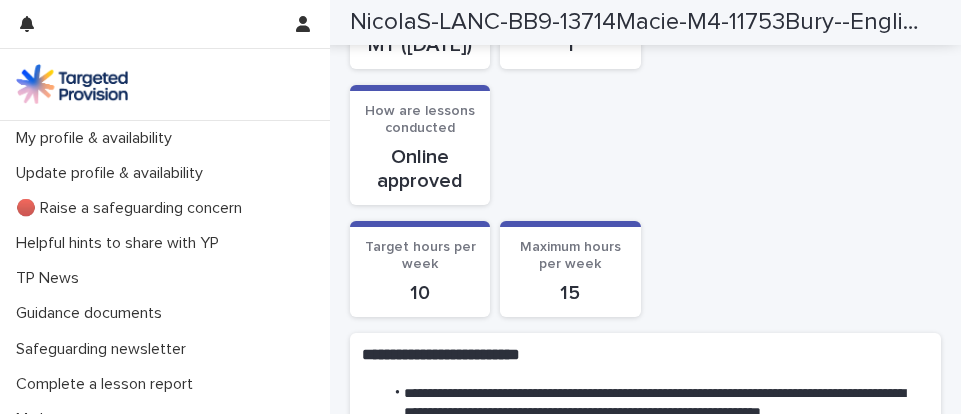 scroll, scrollTop: 0, scrollLeft: 0, axis: both 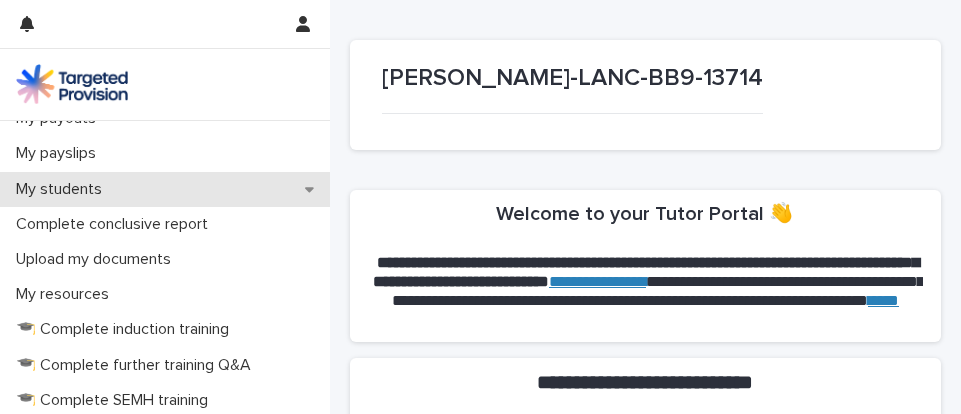 click 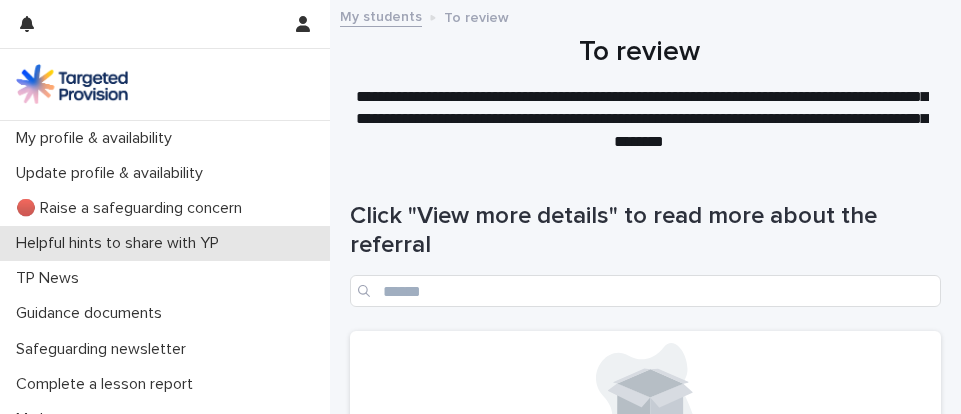 scroll, scrollTop: 240, scrollLeft: 0, axis: vertical 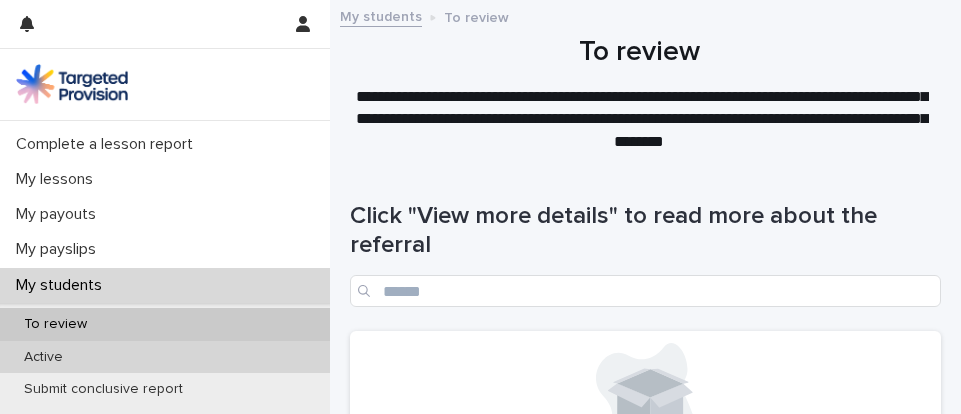 click on "Active" at bounding box center [43, 357] 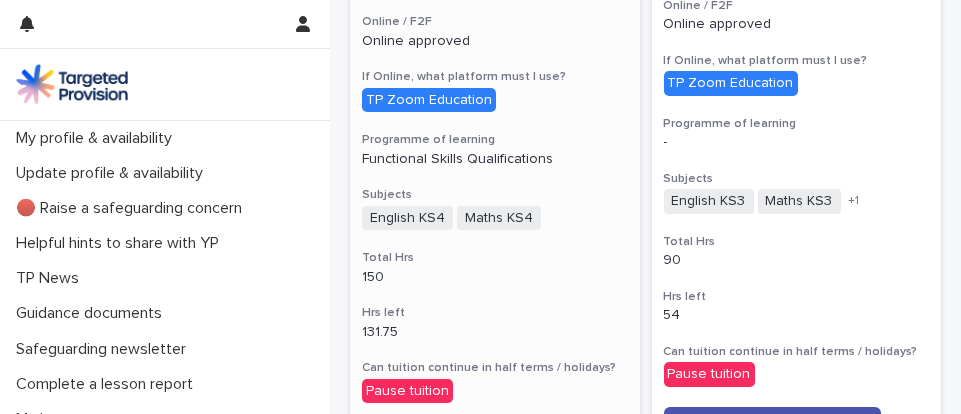 scroll, scrollTop: 960, scrollLeft: 0, axis: vertical 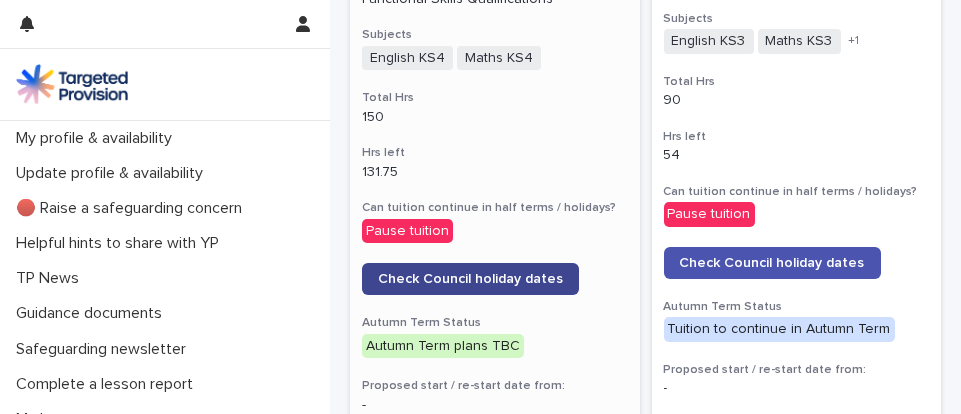 click on "Check Council holiday dates" at bounding box center (470, 279) 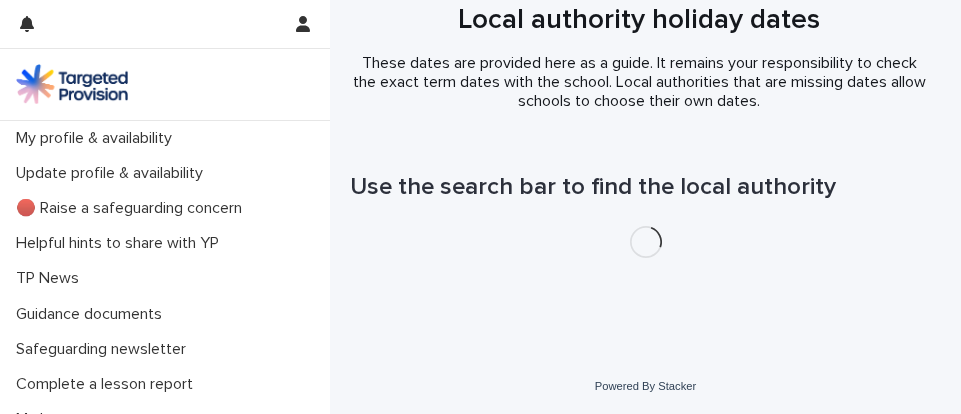 scroll, scrollTop: 0, scrollLeft: 0, axis: both 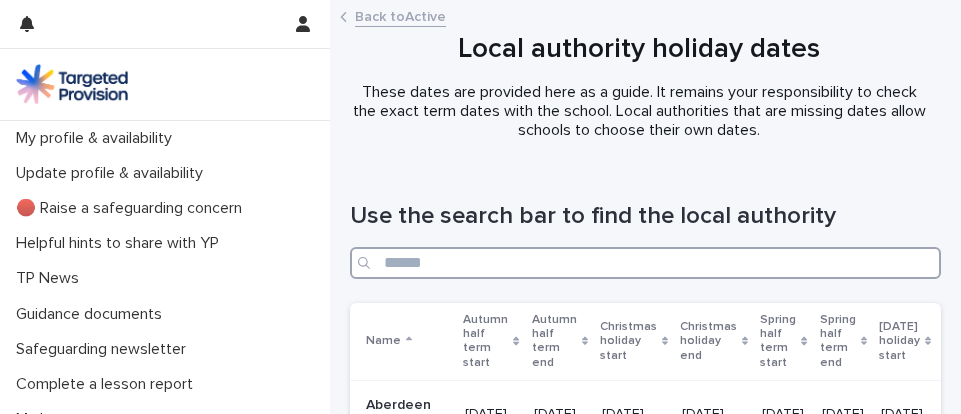 click at bounding box center [645, 263] 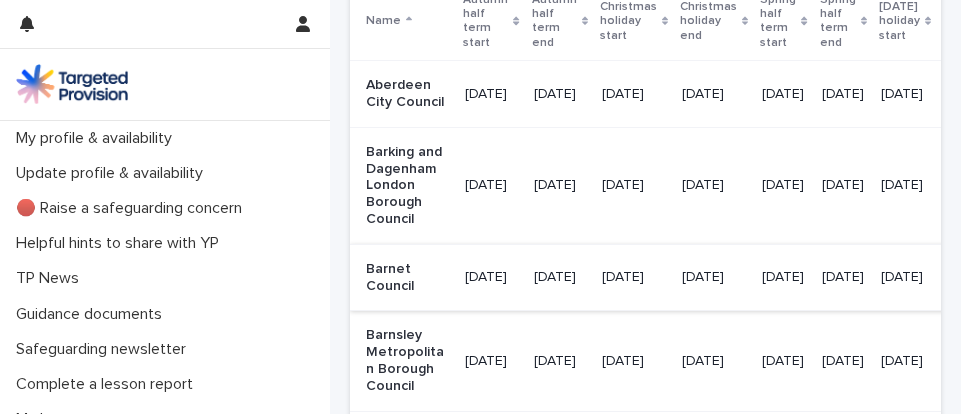 scroll, scrollTop: 720, scrollLeft: 0, axis: vertical 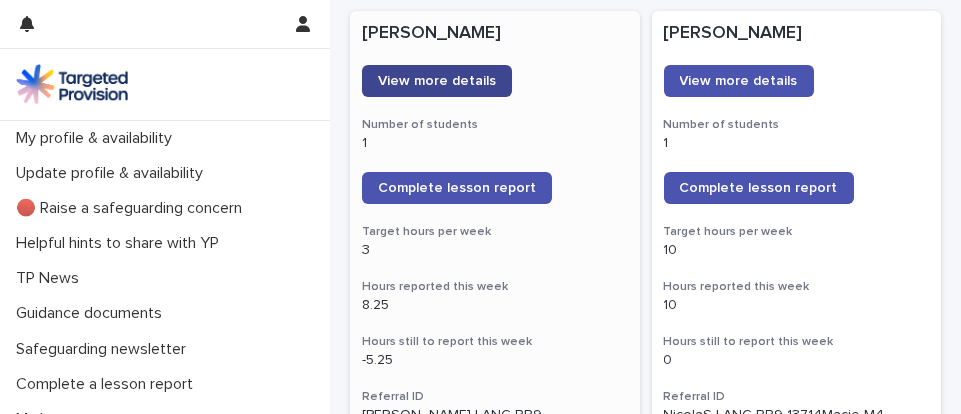 click on "View more details" at bounding box center [437, 81] 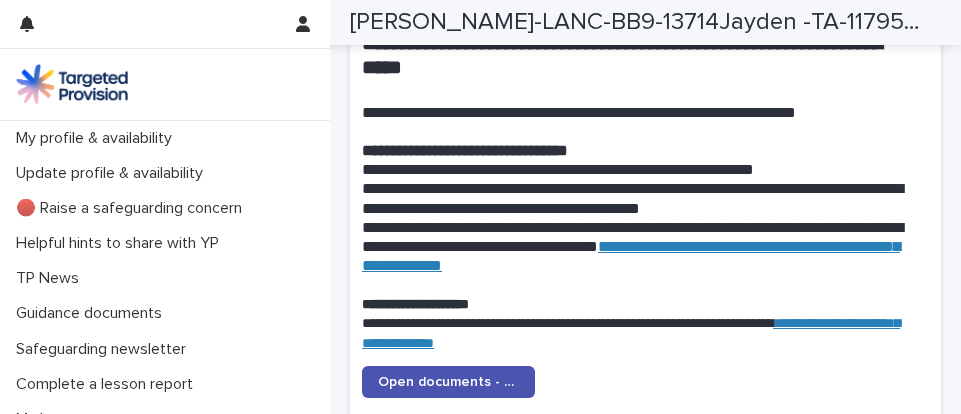 scroll, scrollTop: 2480, scrollLeft: 0, axis: vertical 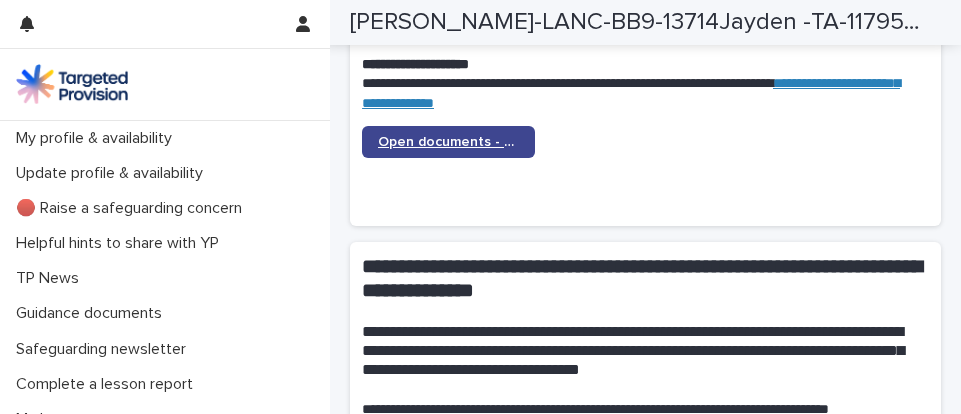 click on "Open documents - Student 1" at bounding box center [448, 142] 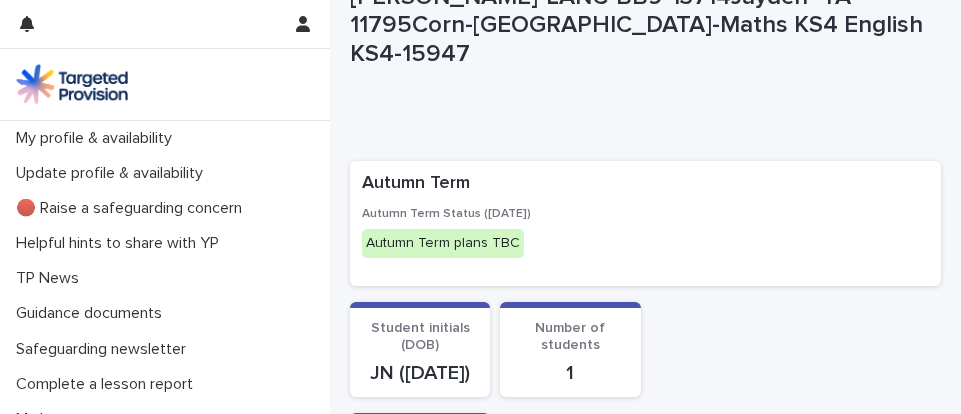 scroll, scrollTop: 0, scrollLeft: 0, axis: both 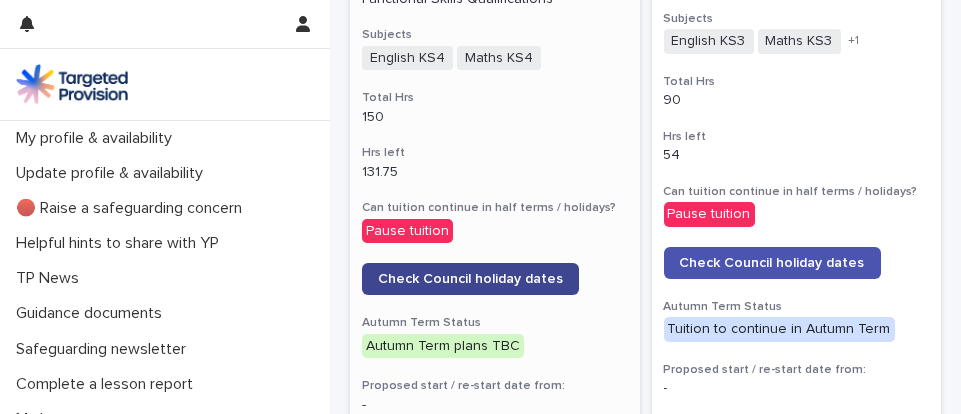 click on "Check Council holiday dates" at bounding box center [470, 279] 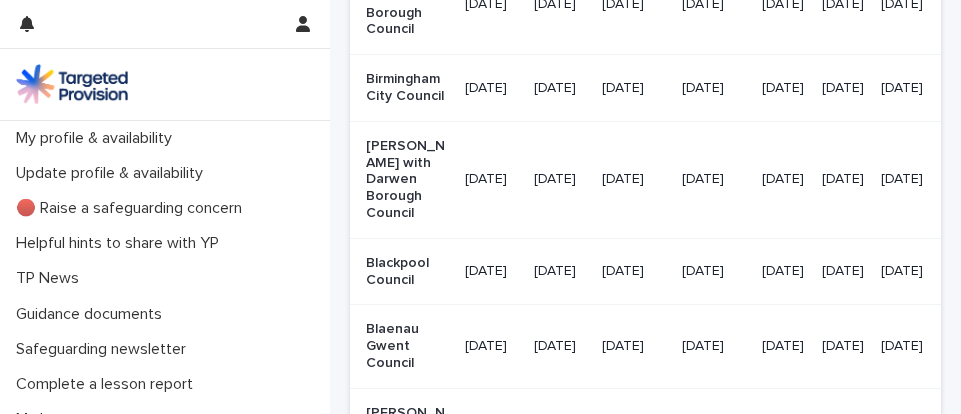 scroll, scrollTop: 0, scrollLeft: 0, axis: both 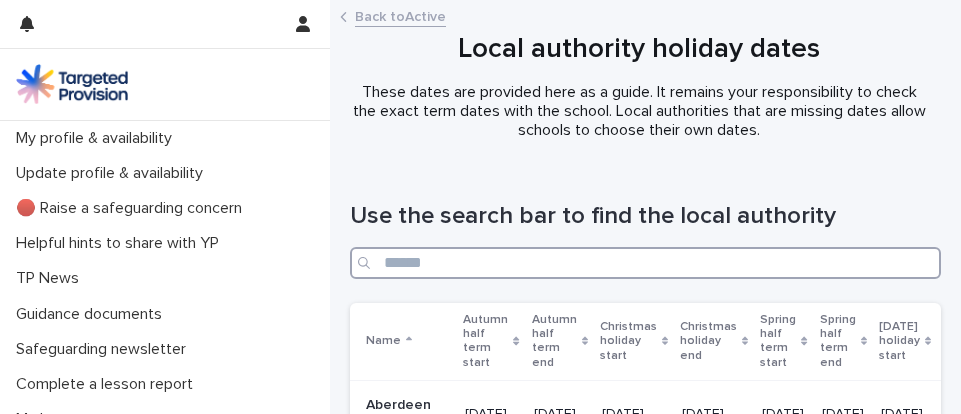 click at bounding box center (645, 263) 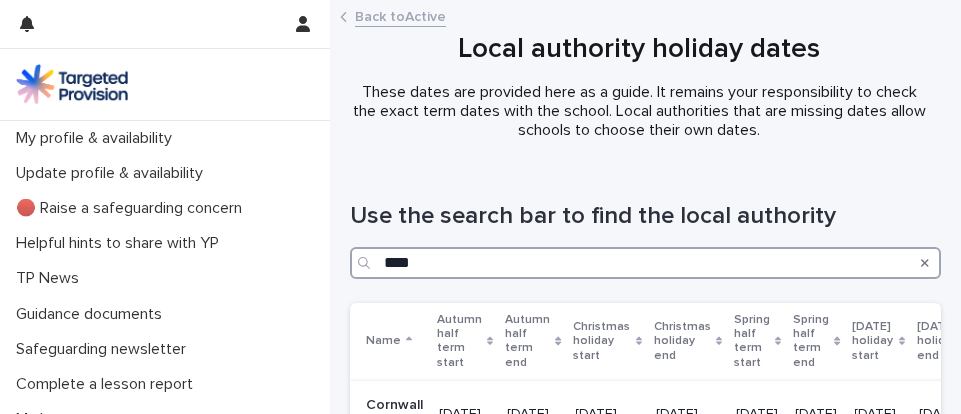 scroll, scrollTop: 80, scrollLeft: 0, axis: vertical 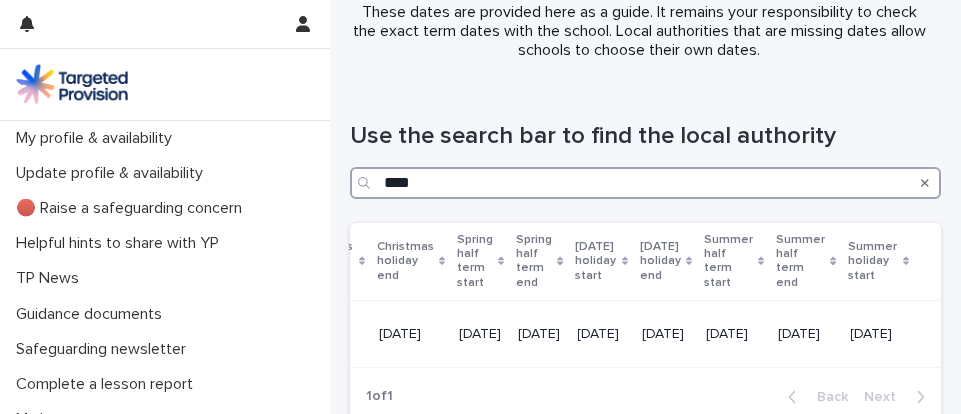 type on "****" 